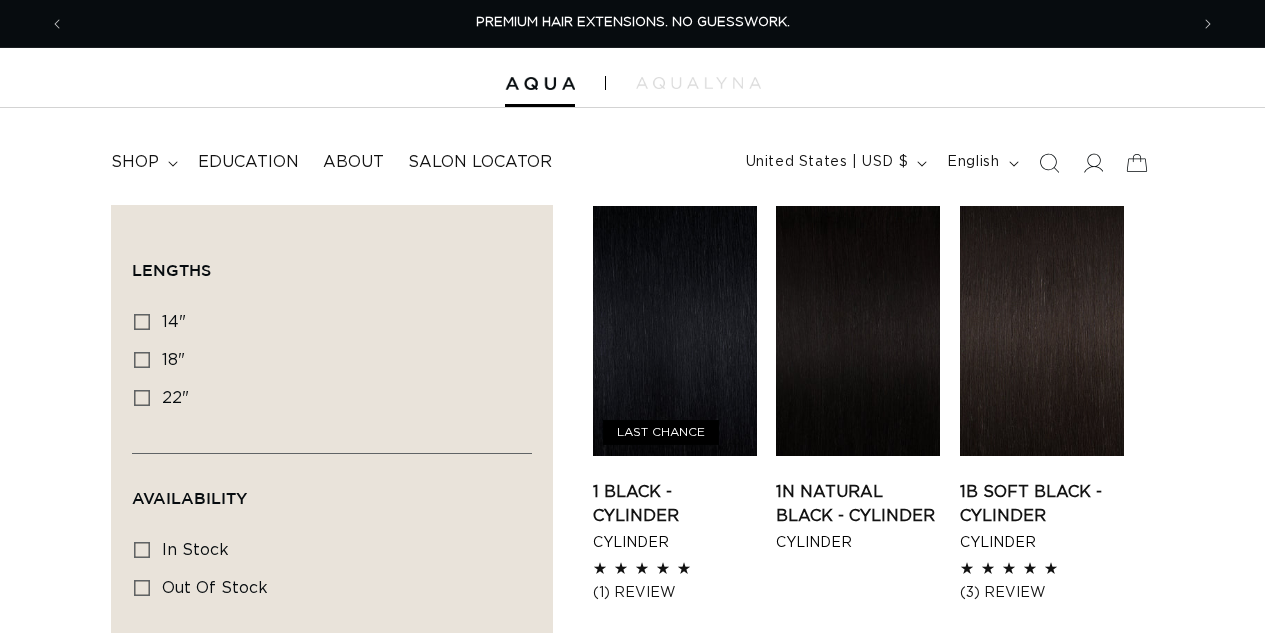 click on "shop" at bounding box center (135, 162) 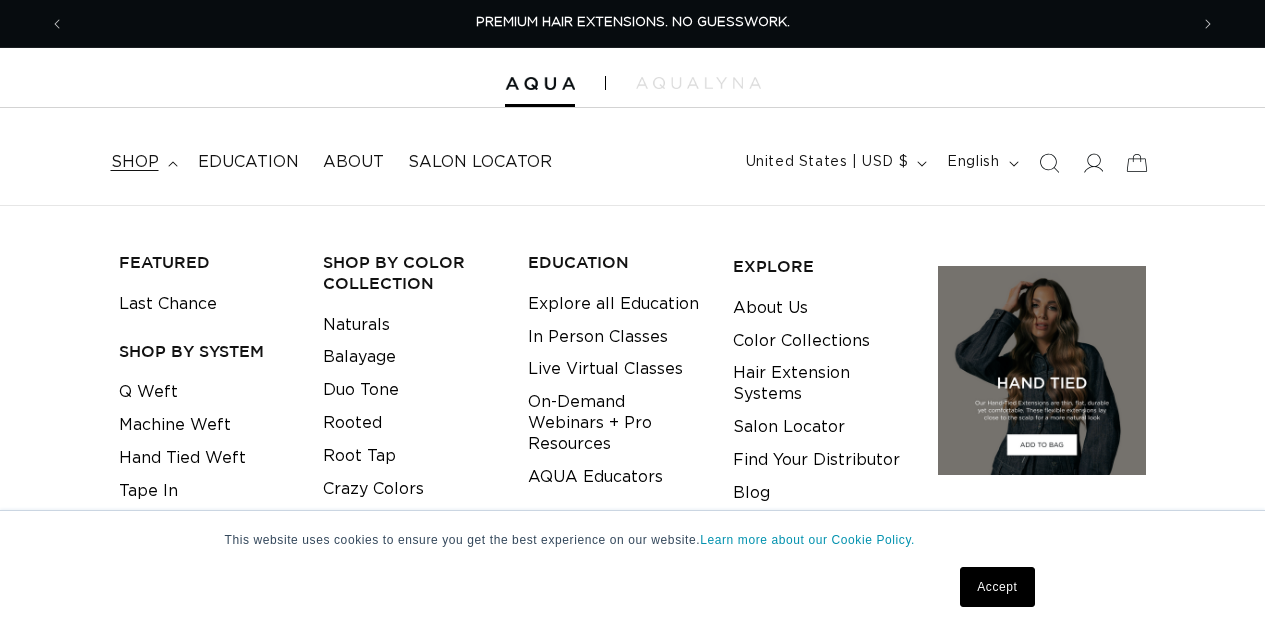 scroll, scrollTop: 0, scrollLeft: 0, axis: both 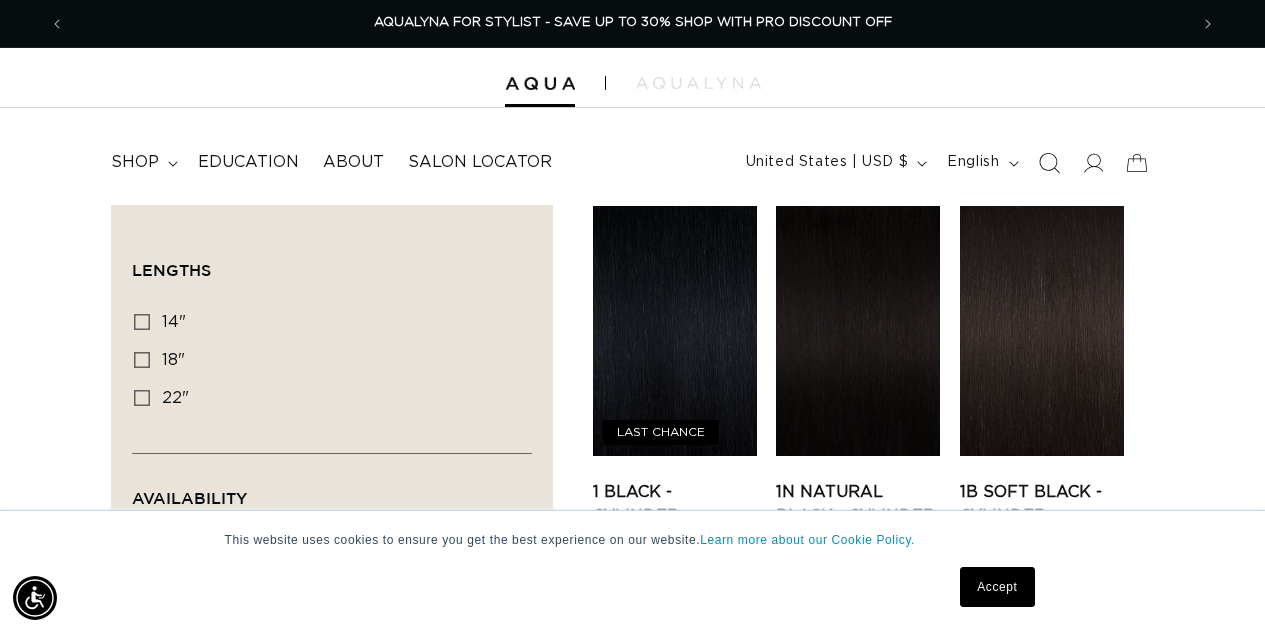 click 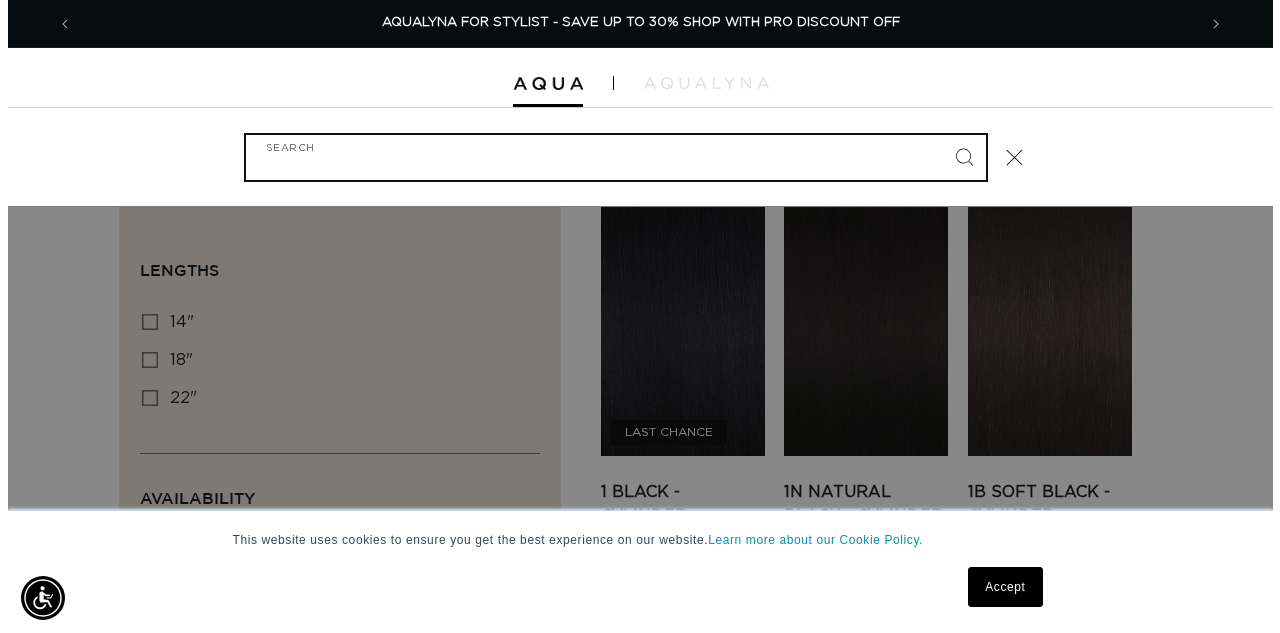 scroll, scrollTop: 0, scrollLeft: 2276, axis: horizontal 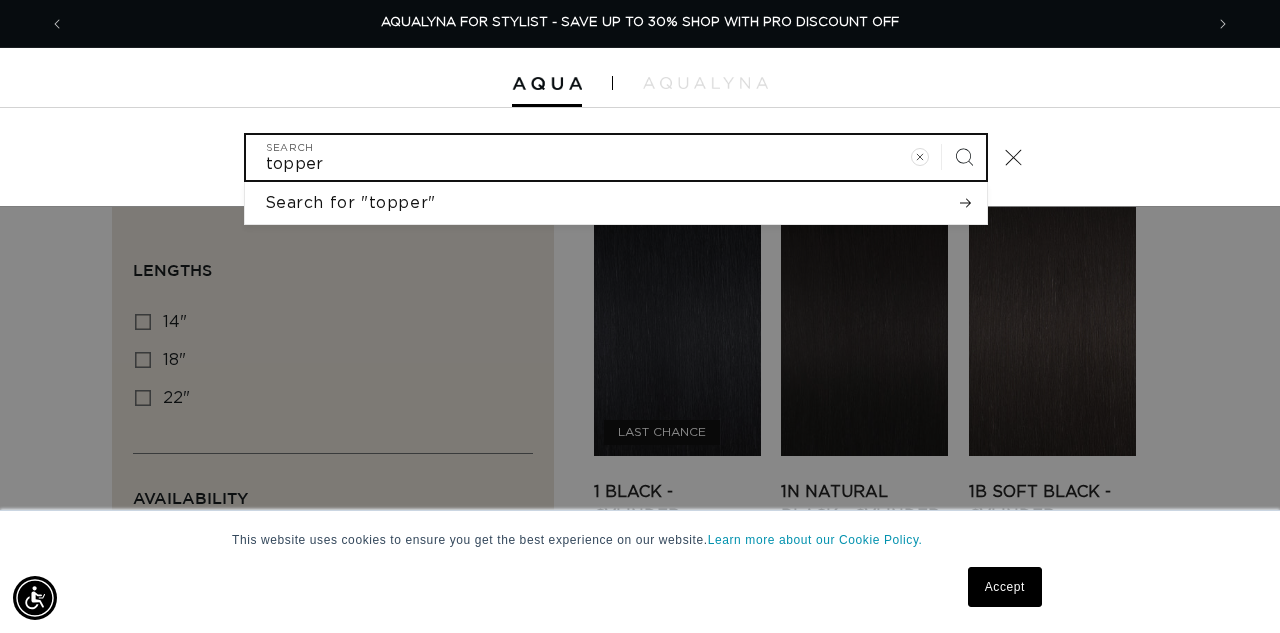 type on "topper" 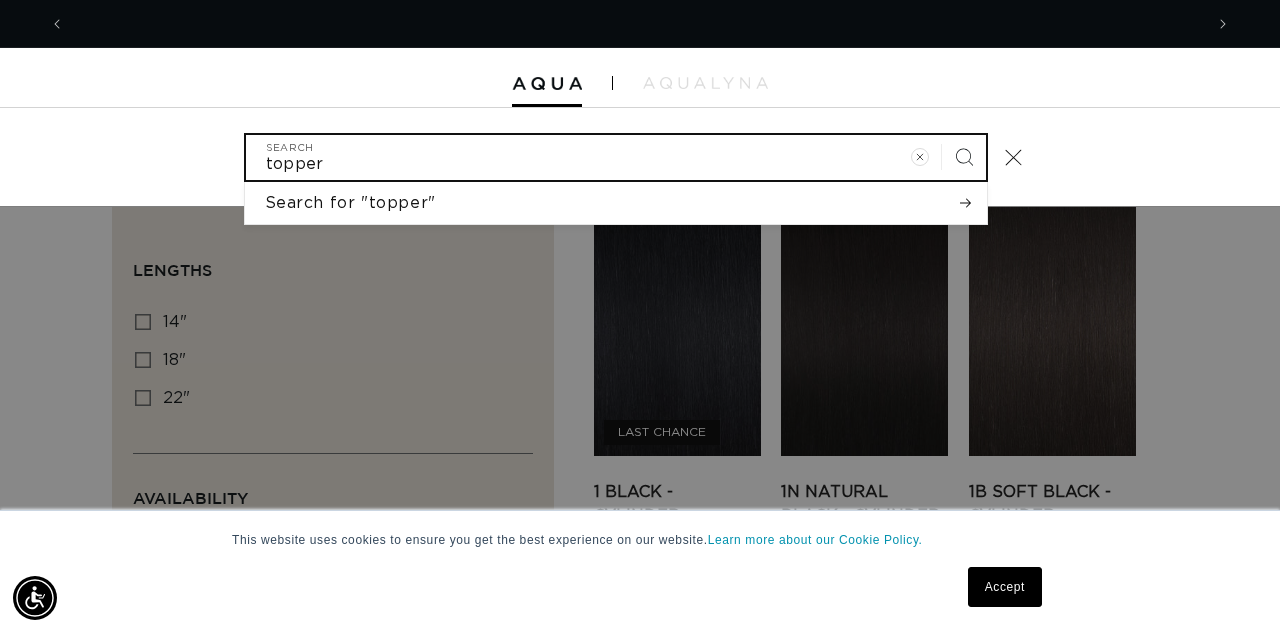 scroll, scrollTop: 0, scrollLeft: 0, axis: both 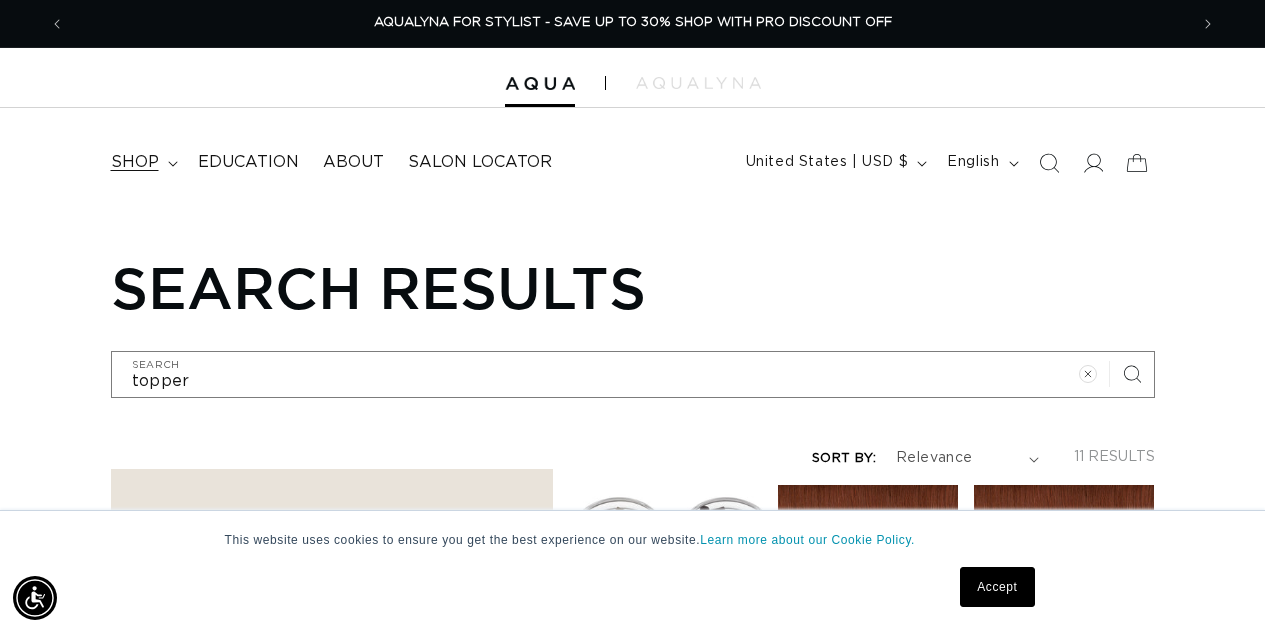 click on "shop" at bounding box center (135, 162) 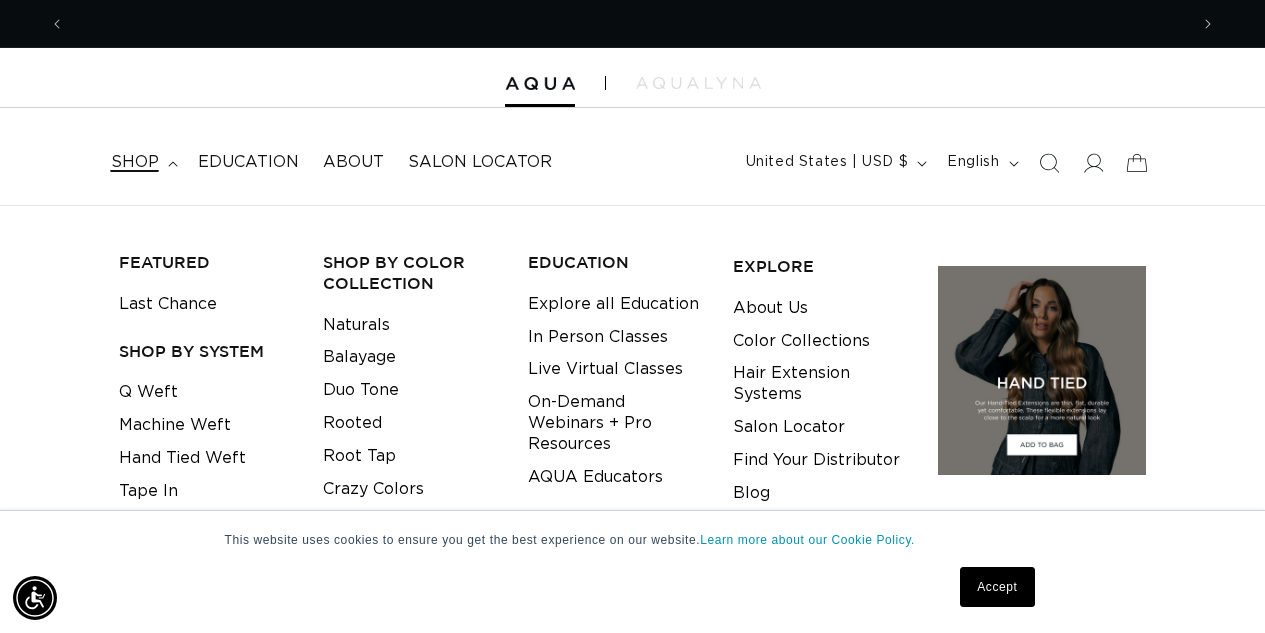 scroll, scrollTop: 0, scrollLeft: 0, axis: both 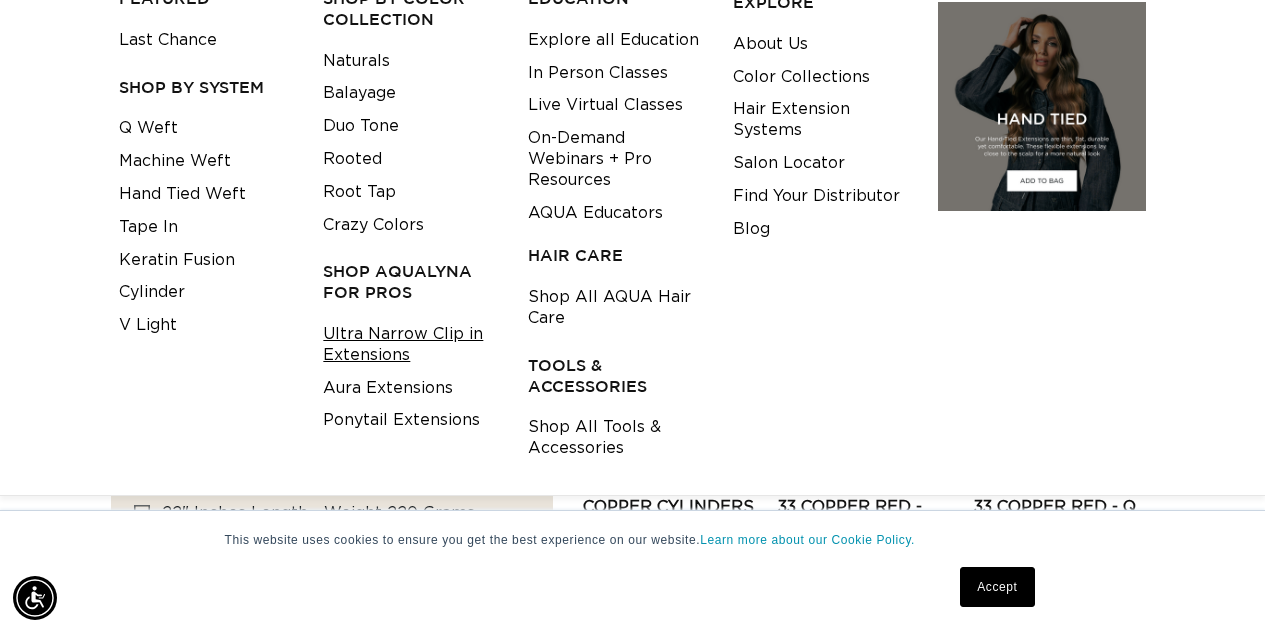 click on "Ultra Narrow Clip in Extensions" at bounding box center [410, 345] 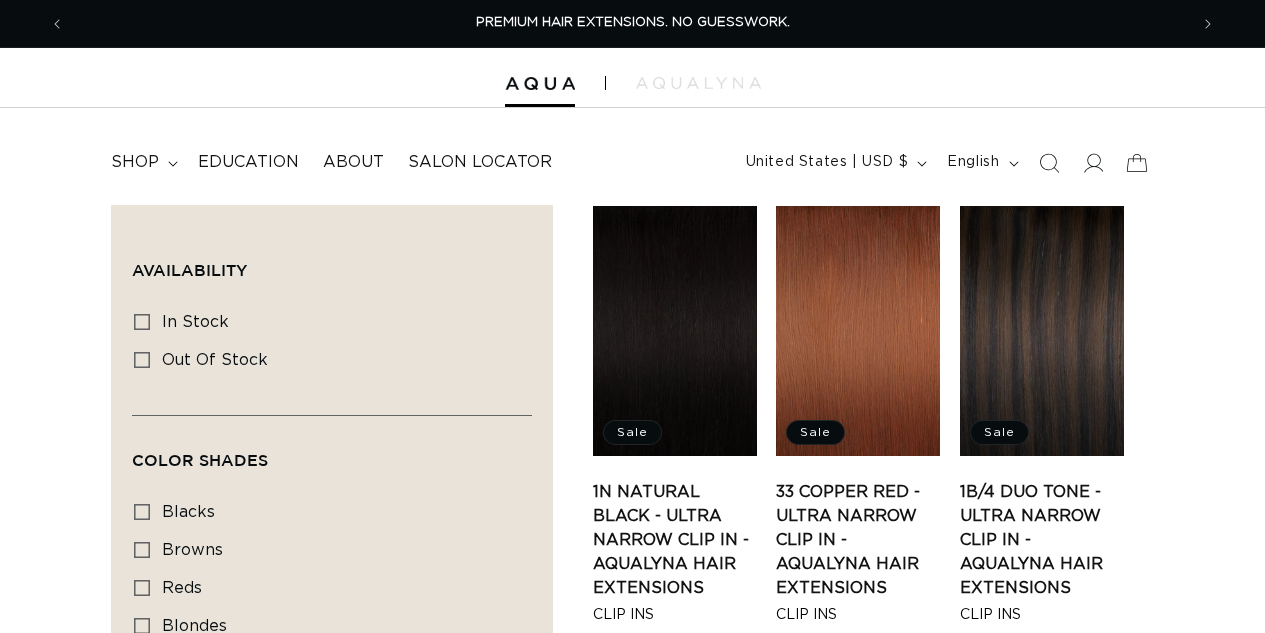 scroll, scrollTop: 0, scrollLeft: 0, axis: both 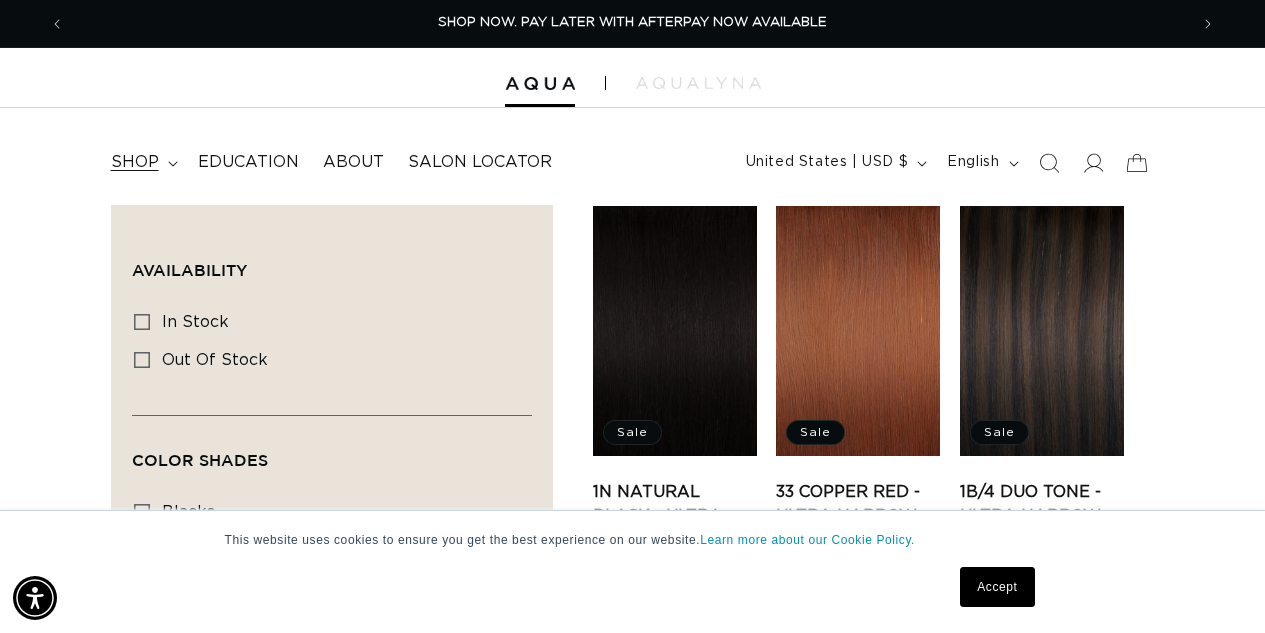 click on "shop" at bounding box center [142, 162] 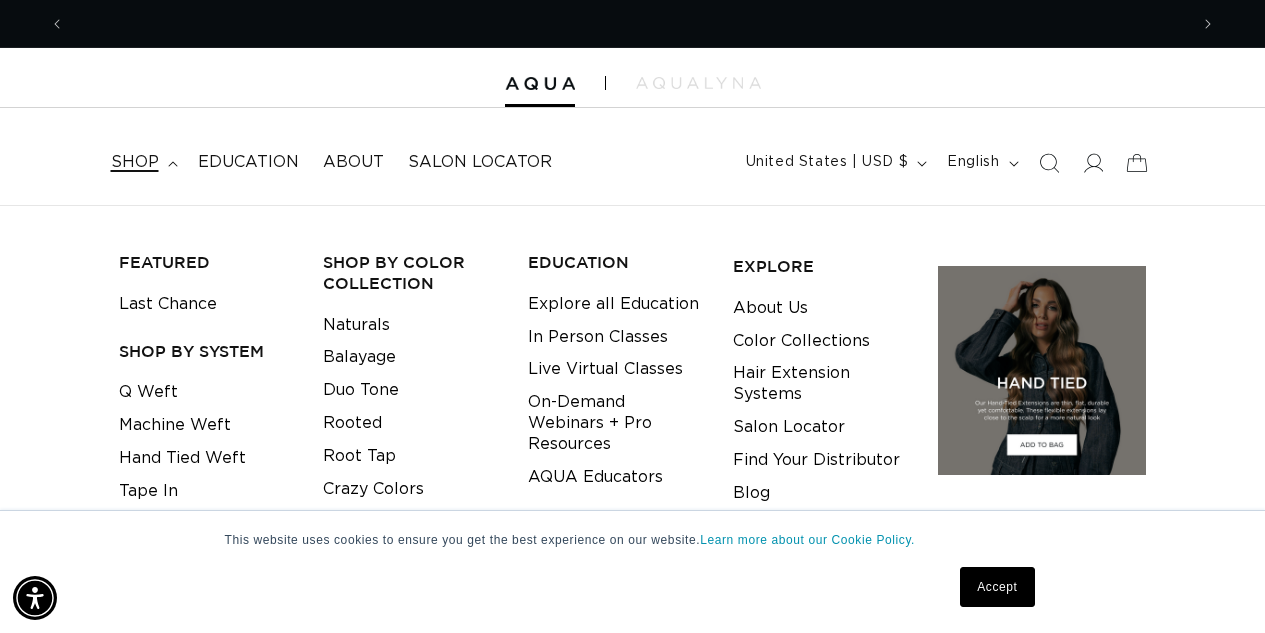 scroll, scrollTop: 0, scrollLeft: 2246, axis: horizontal 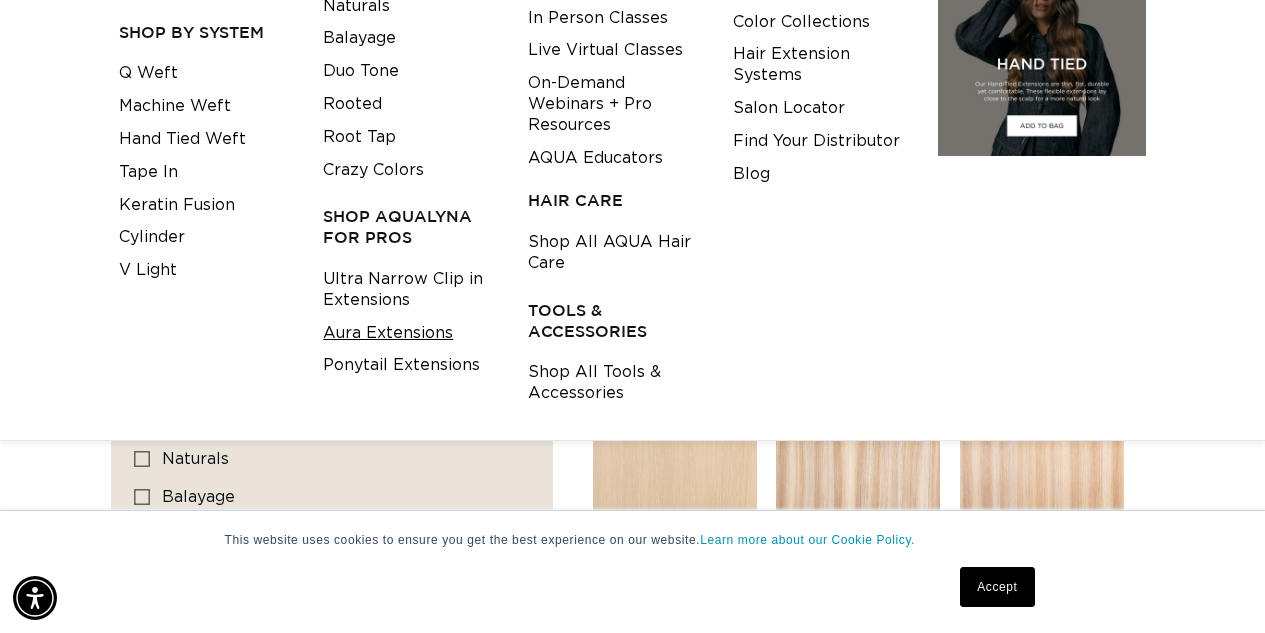 click on "Aura Extensions" at bounding box center [388, 333] 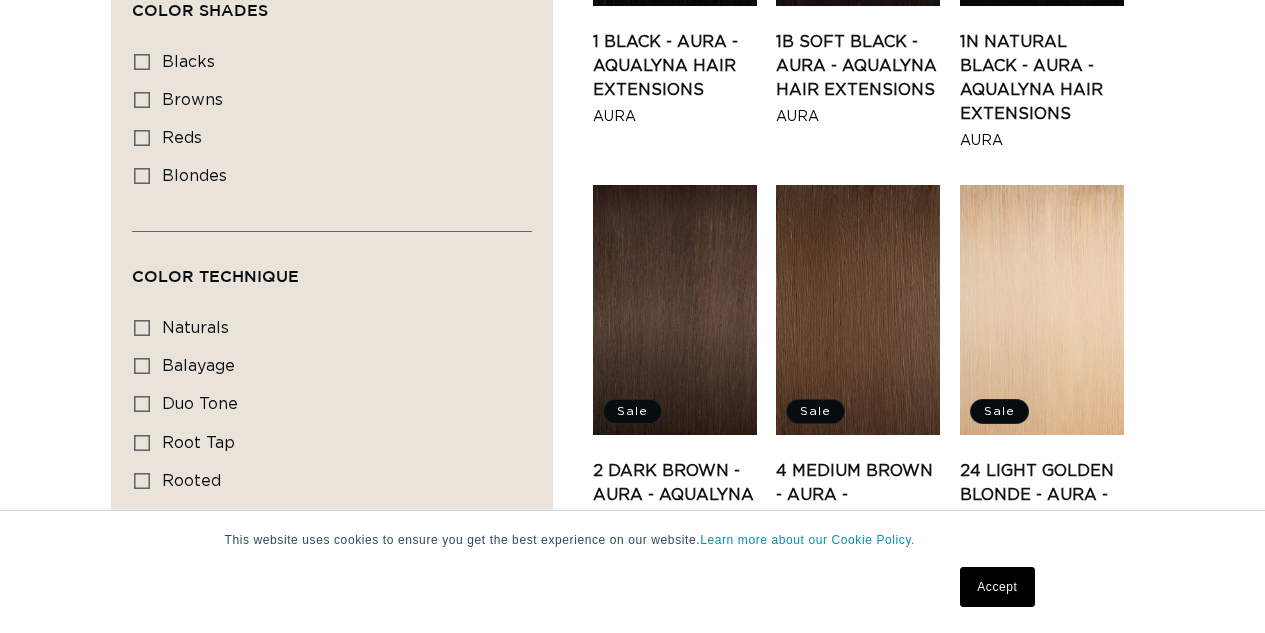 scroll, scrollTop: 464, scrollLeft: 0, axis: vertical 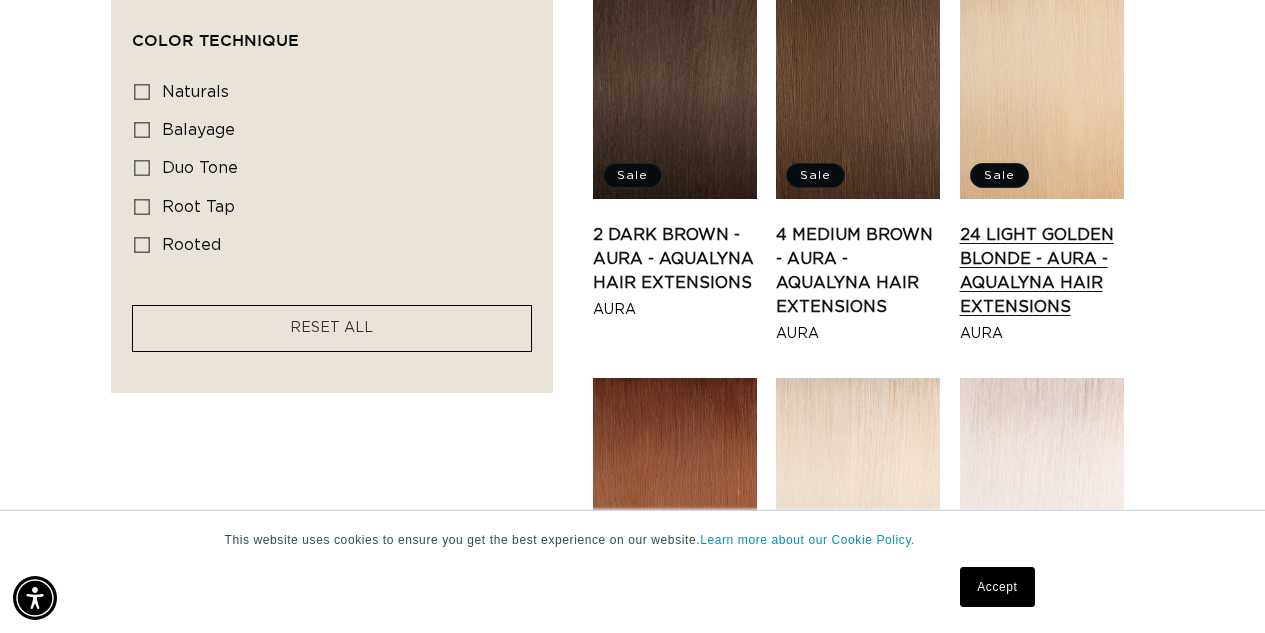 click on "24 Light Golden Blonde - Aura - AquaLyna Hair Extensions" at bounding box center (1042, 271) 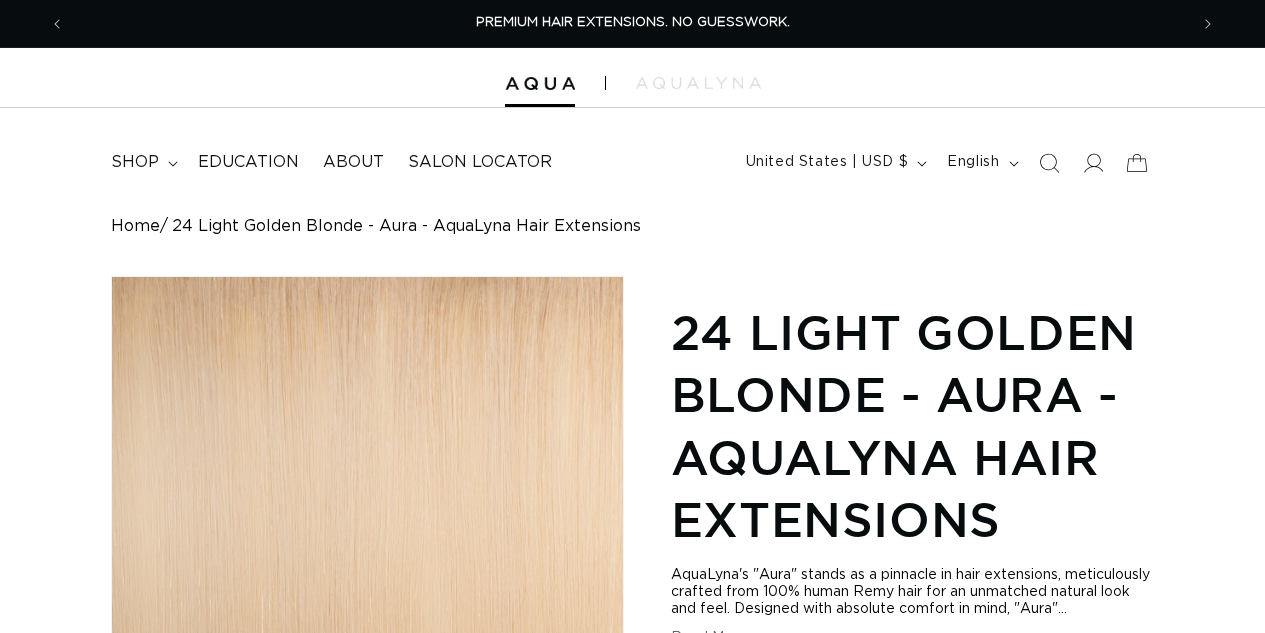 scroll, scrollTop: 427, scrollLeft: 0, axis: vertical 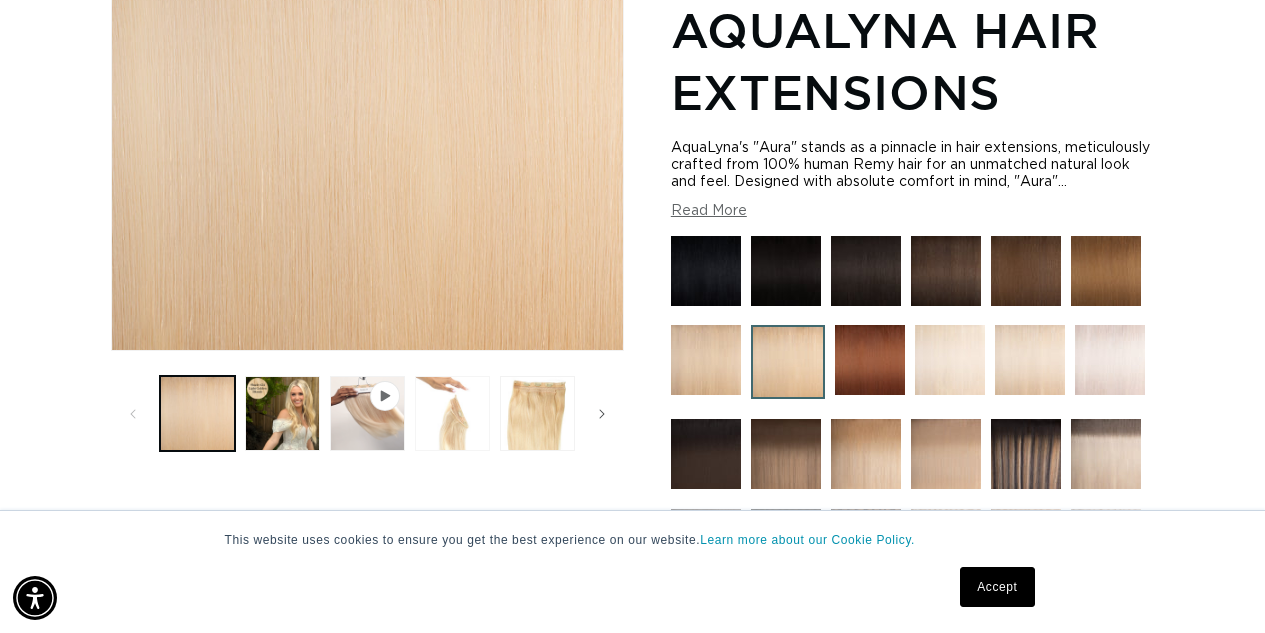 click at bounding box center (452, 413) 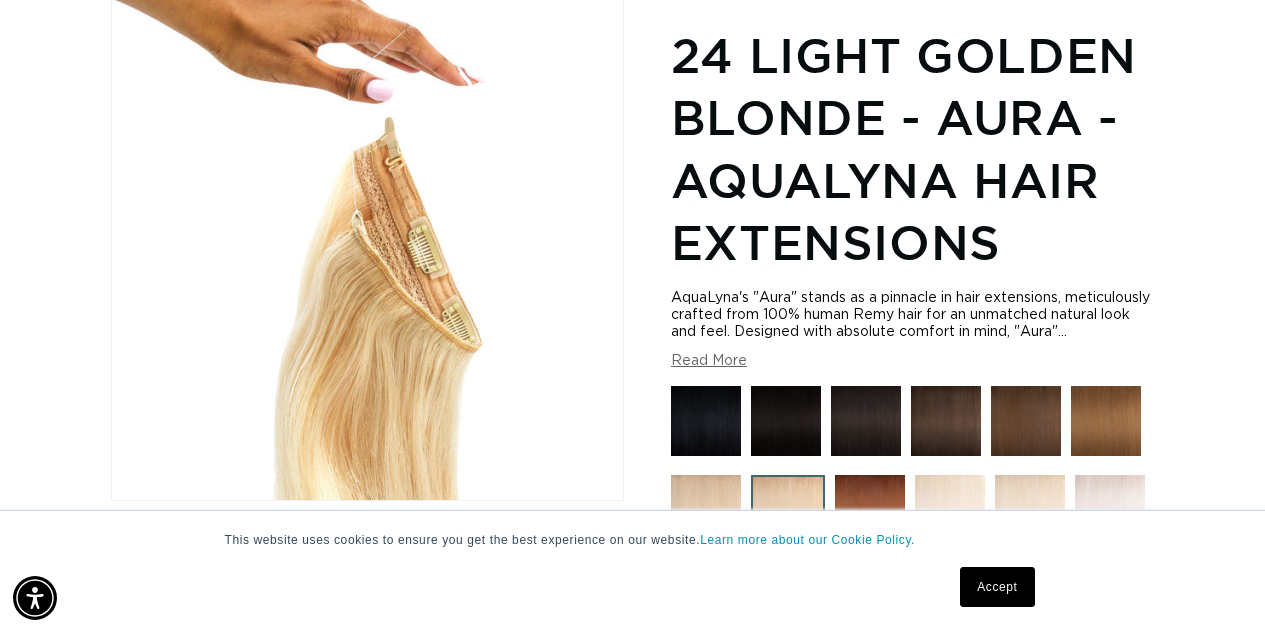 scroll, scrollTop: 276, scrollLeft: 0, axis: vertical 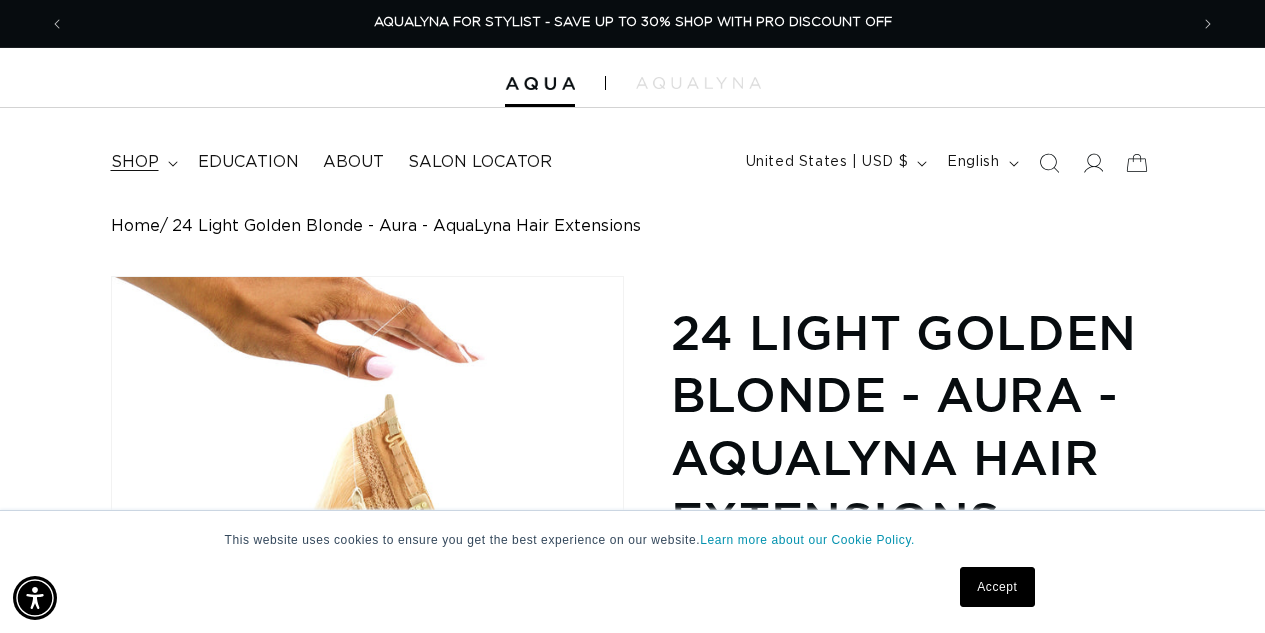 click on "shop" at bounding box center (135, 162) 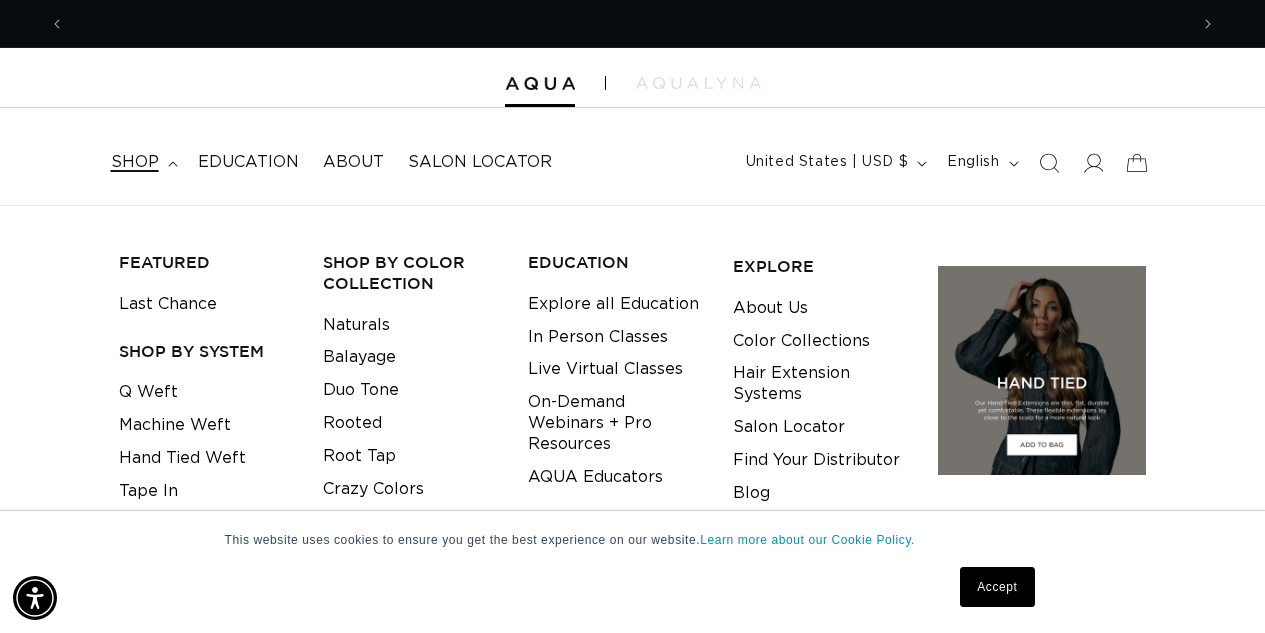scroll, scrollTop: 0, scrollLeft: 0, axis: both 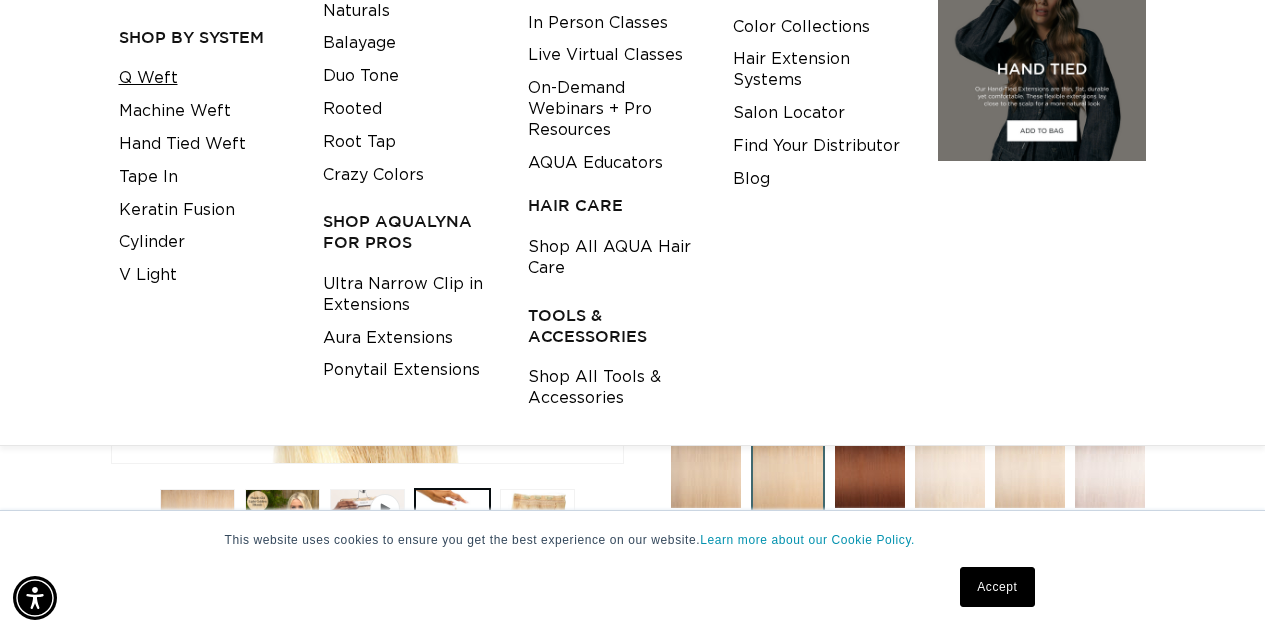 click on "Q Weft" at bounding box center (148, 78) 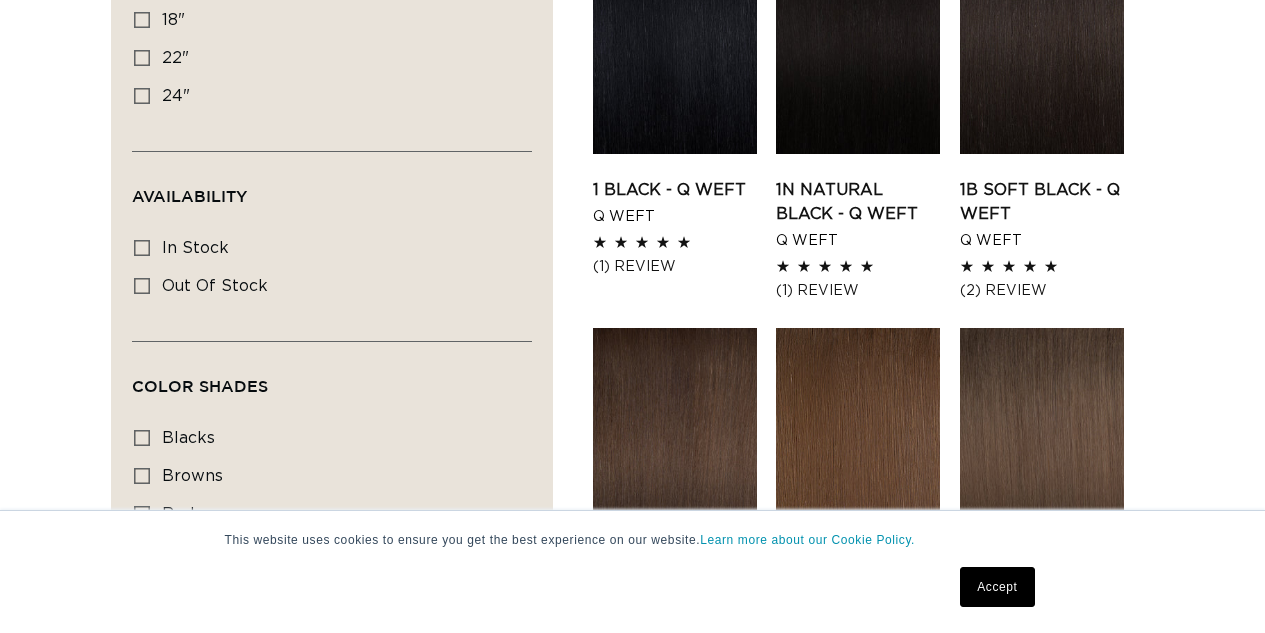 scroll, scrollTop: 570, scrollLeft: 0, axis: vertical 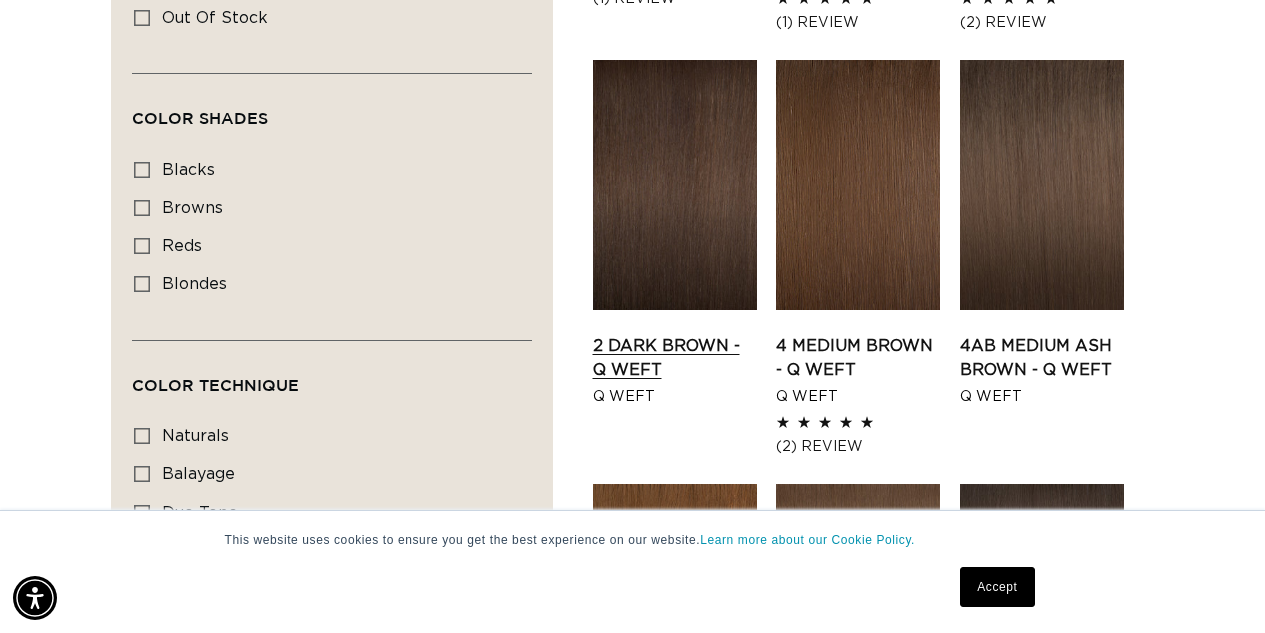 click on "2 Dark Brown - Q Weft" at bounding box center (675, 358) 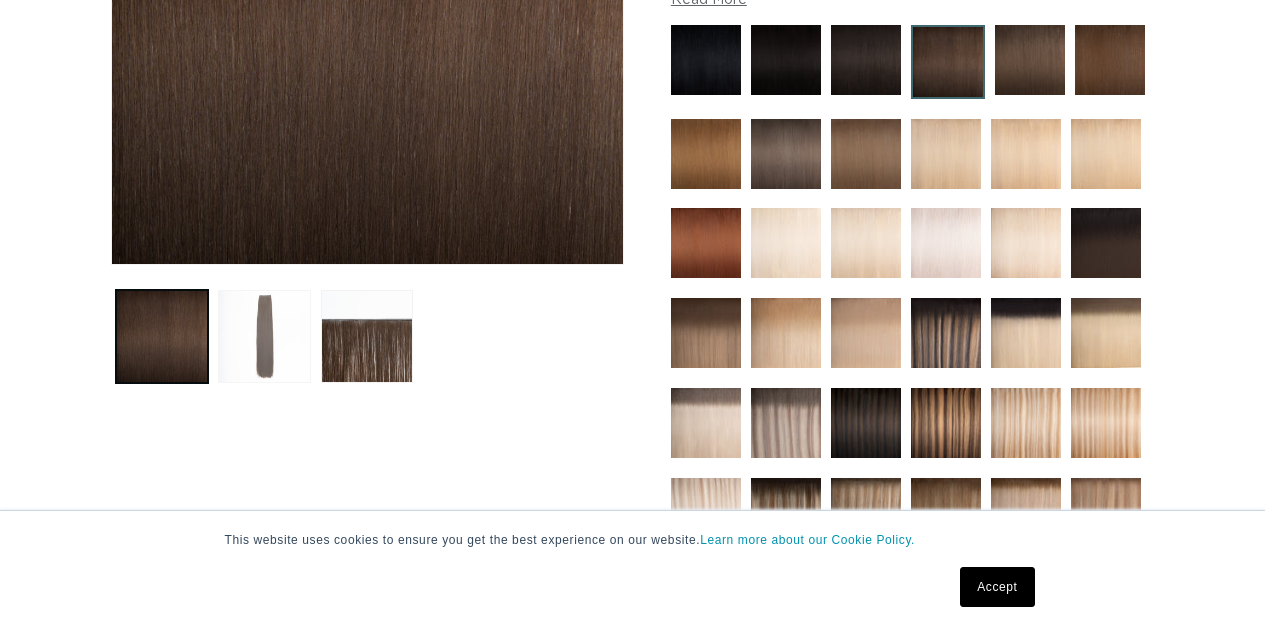 click at bounding box center (264, 336) 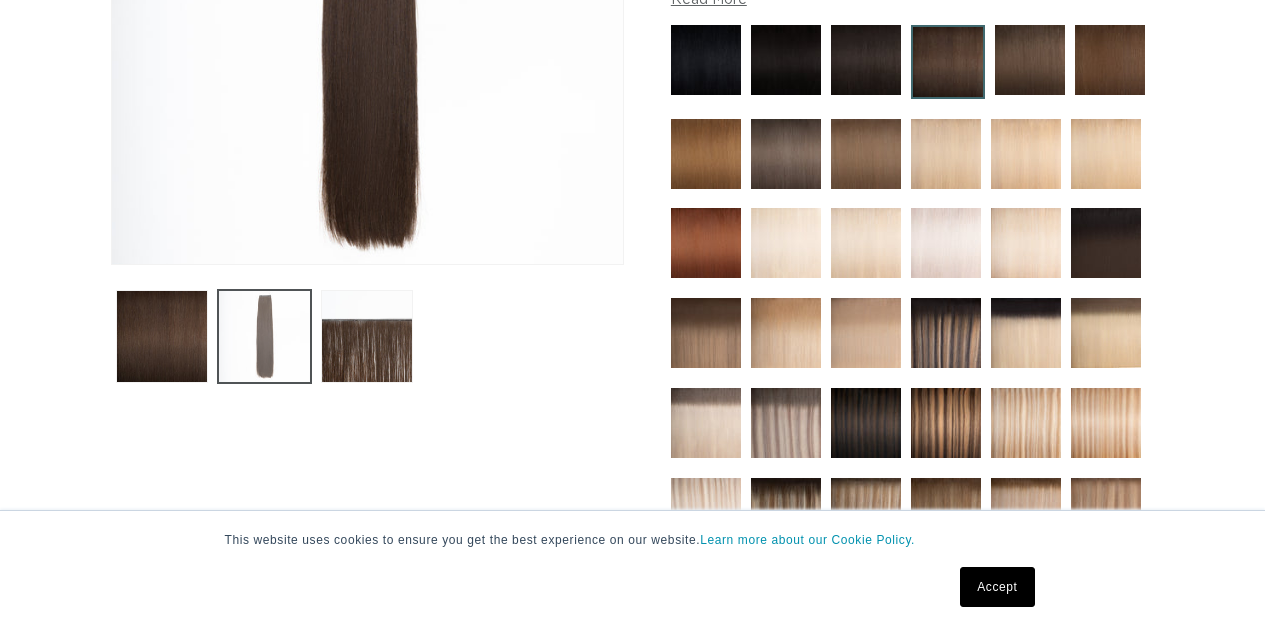 scroll, scrollTop: 0, scrollLeft: 0, axis: both 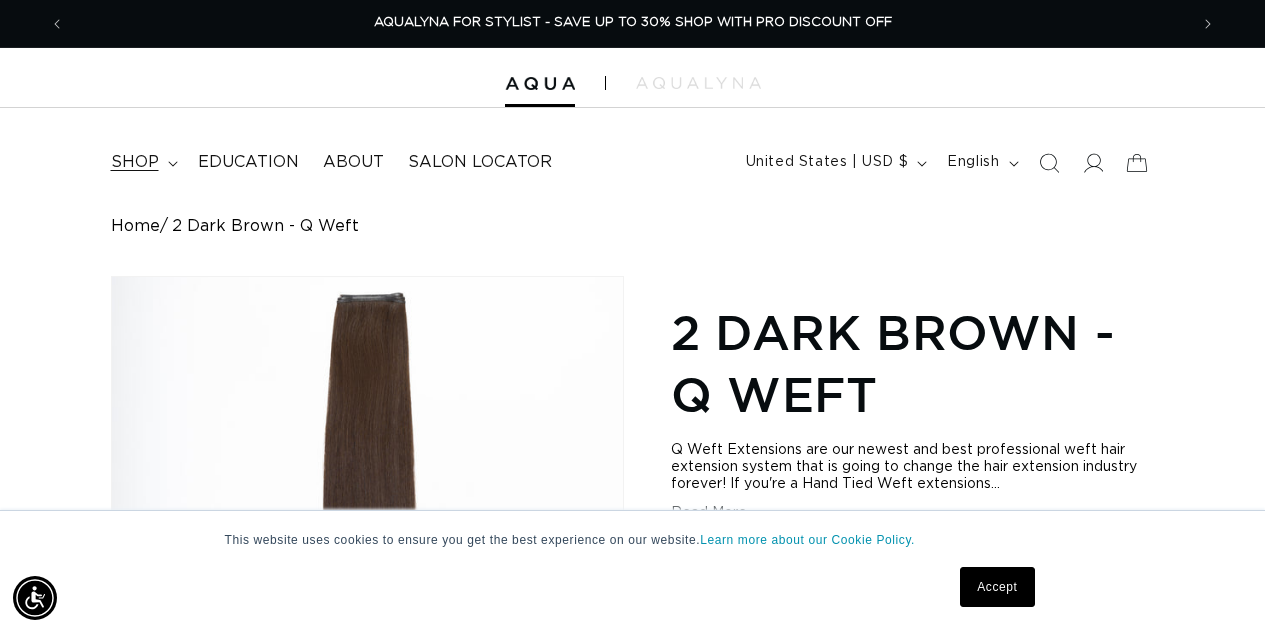 click on "shop" at bounding box center [135, 162] 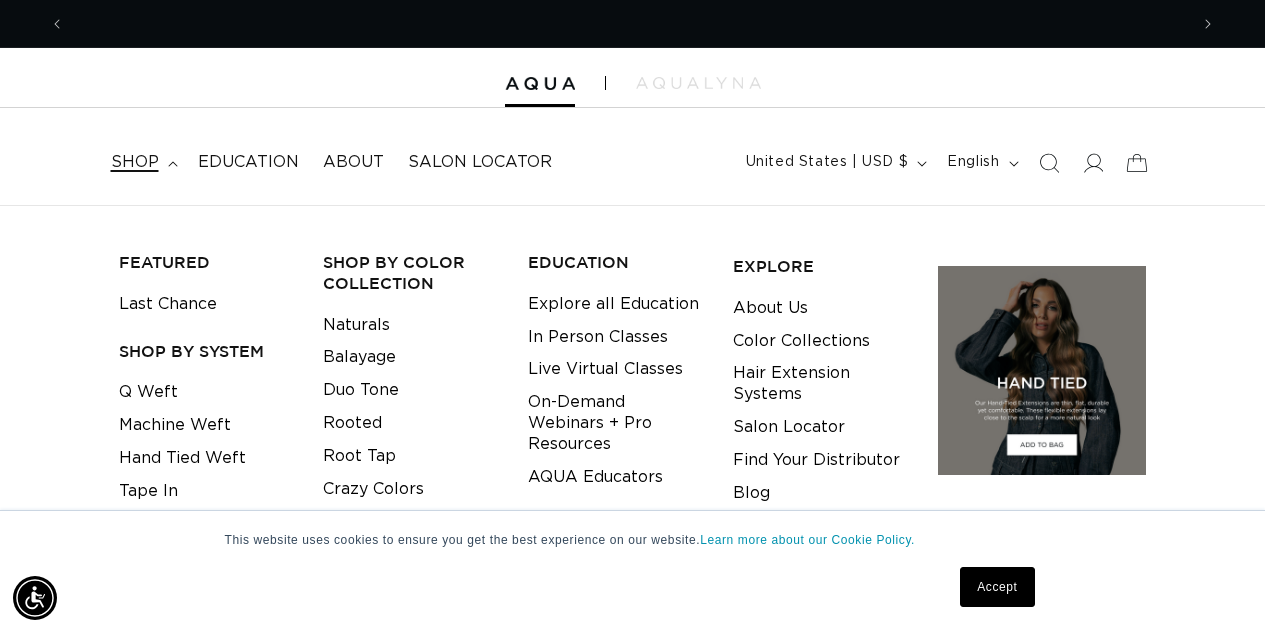 scroll, scrollTop: 0, scrollLeft: 0, axis: both 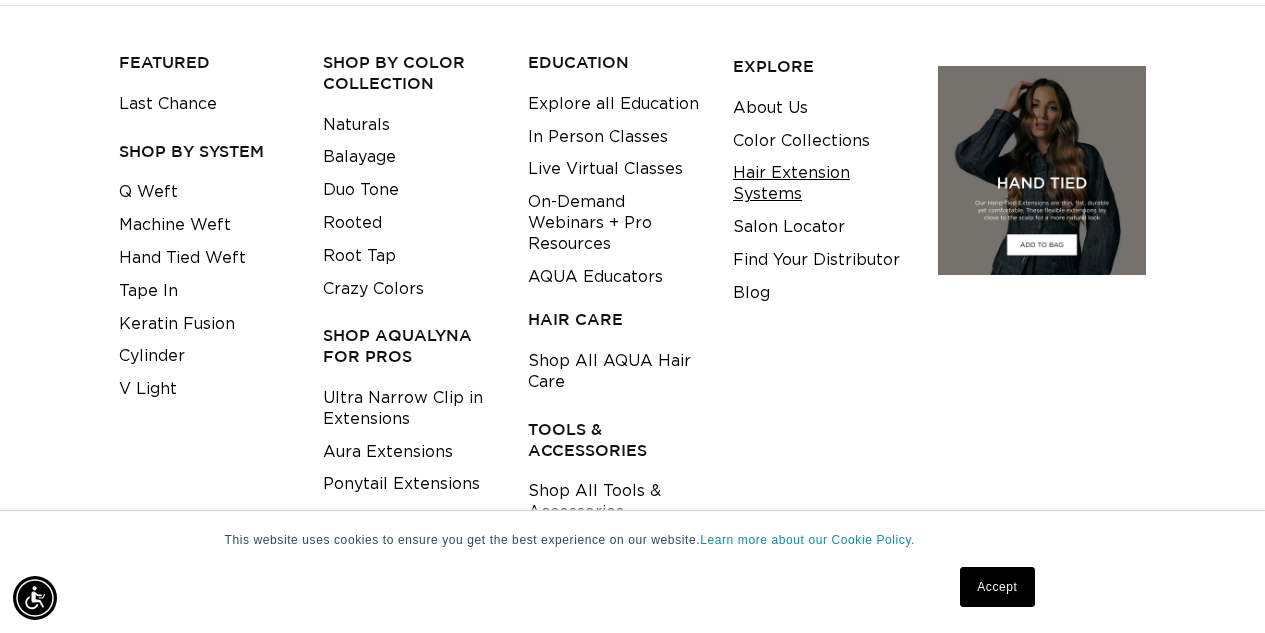 click on "Hair Extension Systems" at bounding box center (820, 184) 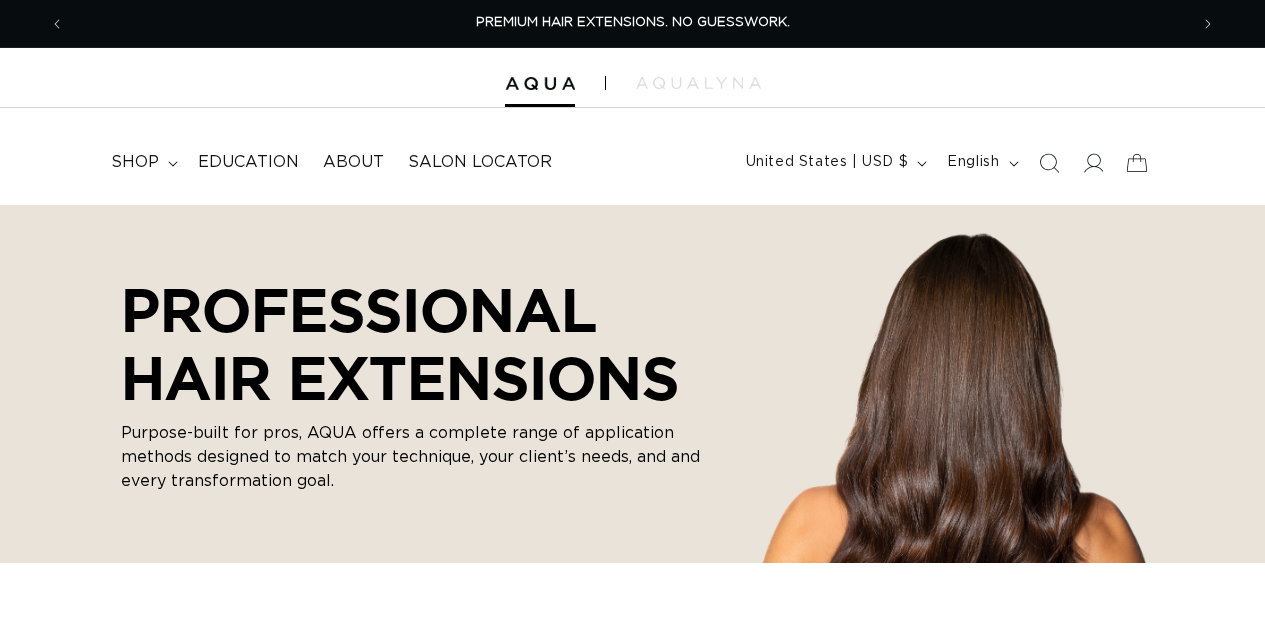 scroll, scrollTop: 0, scrollLeft: 0, axis: both 